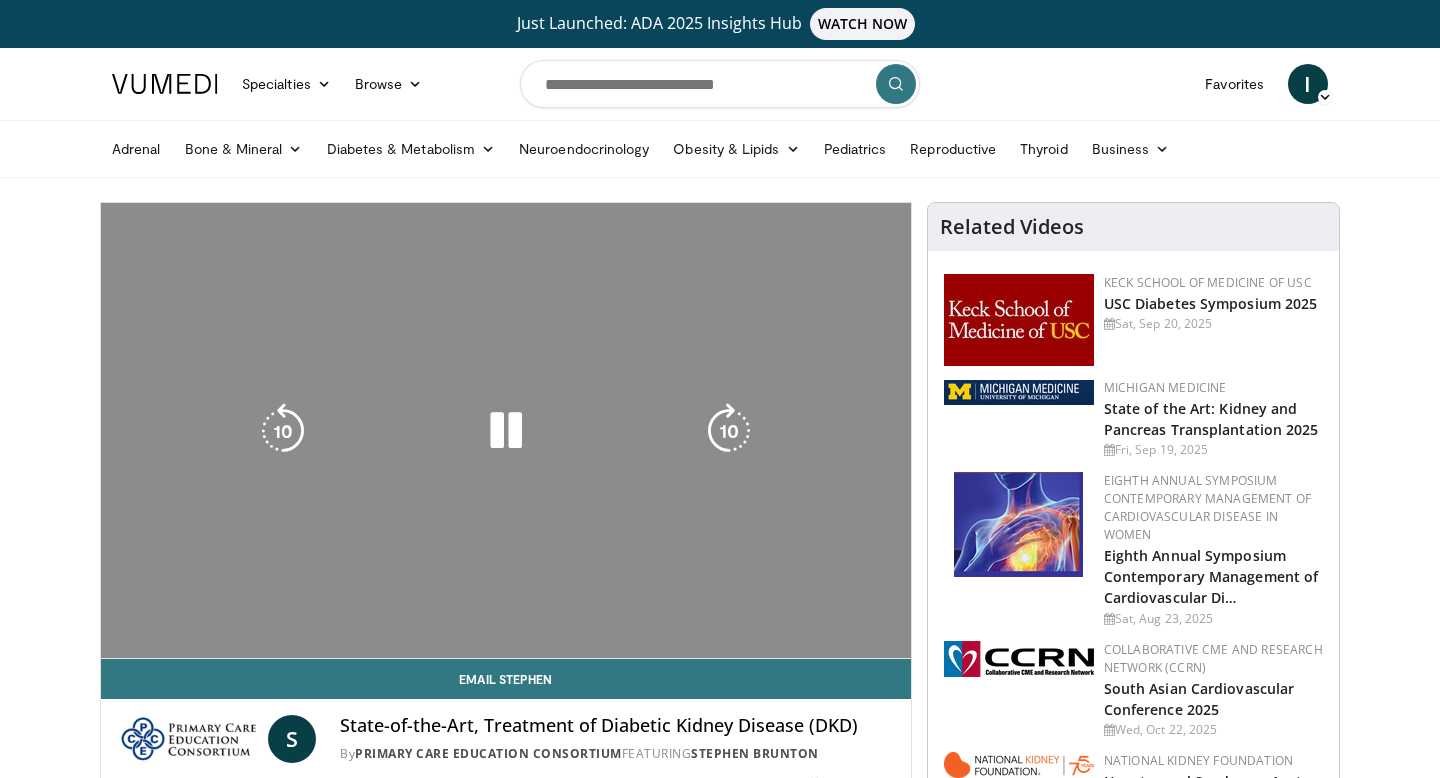 scroll, scrollTop: 0, scrollLeft: 0, axis: both 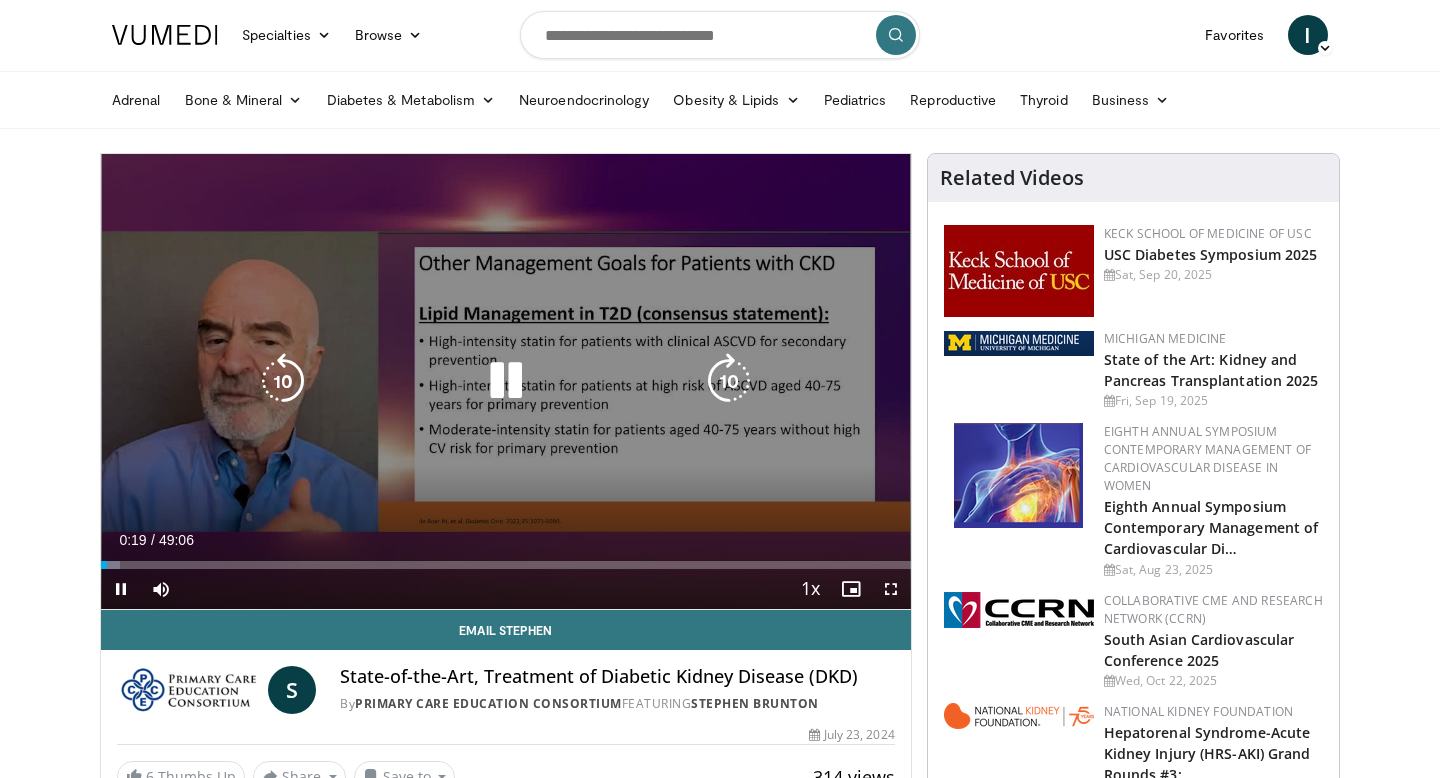 click on "Loaded :  2.37% 00:20 16:03" at bounding box center (506, 559) 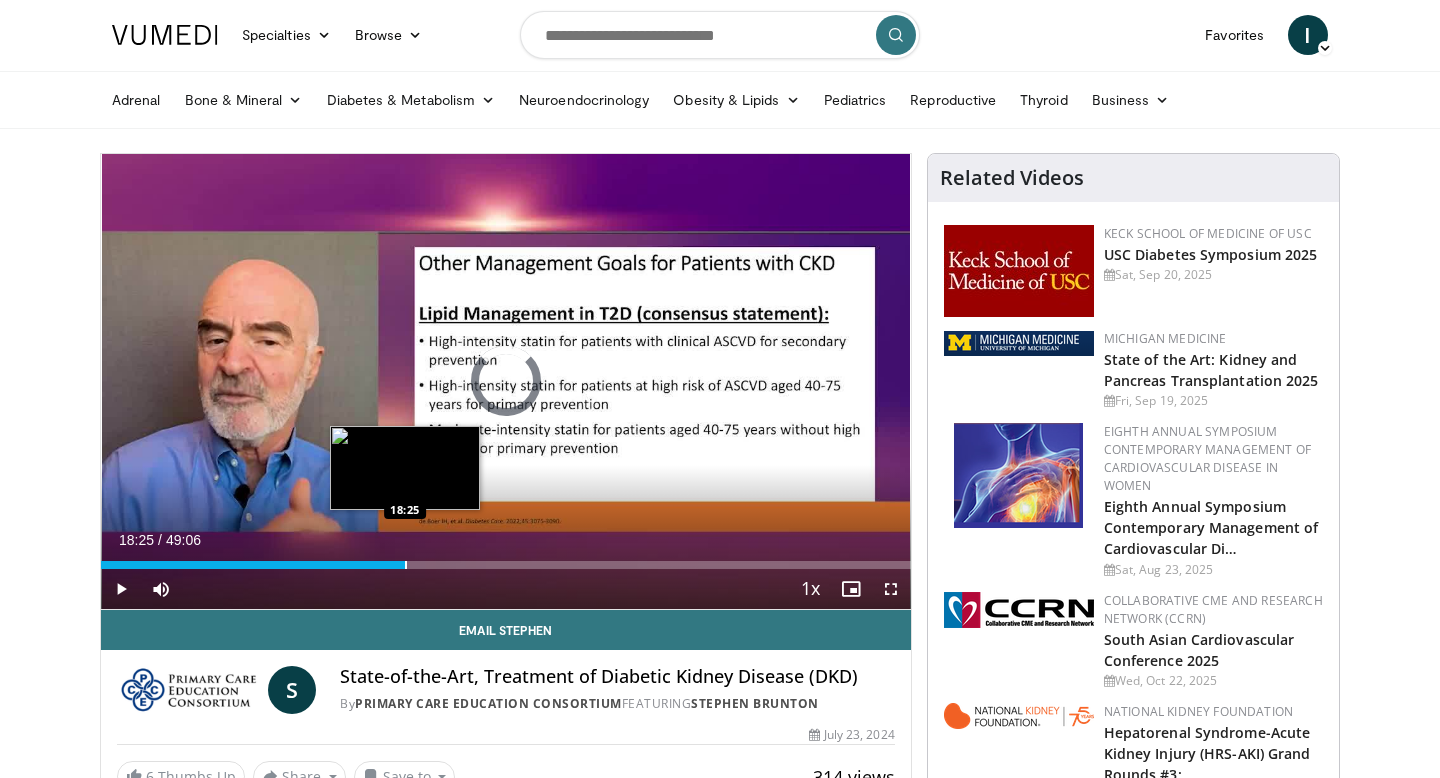 click on "Loaded :  35.24% 16:12 18:25" at bounding box center [506, 559] 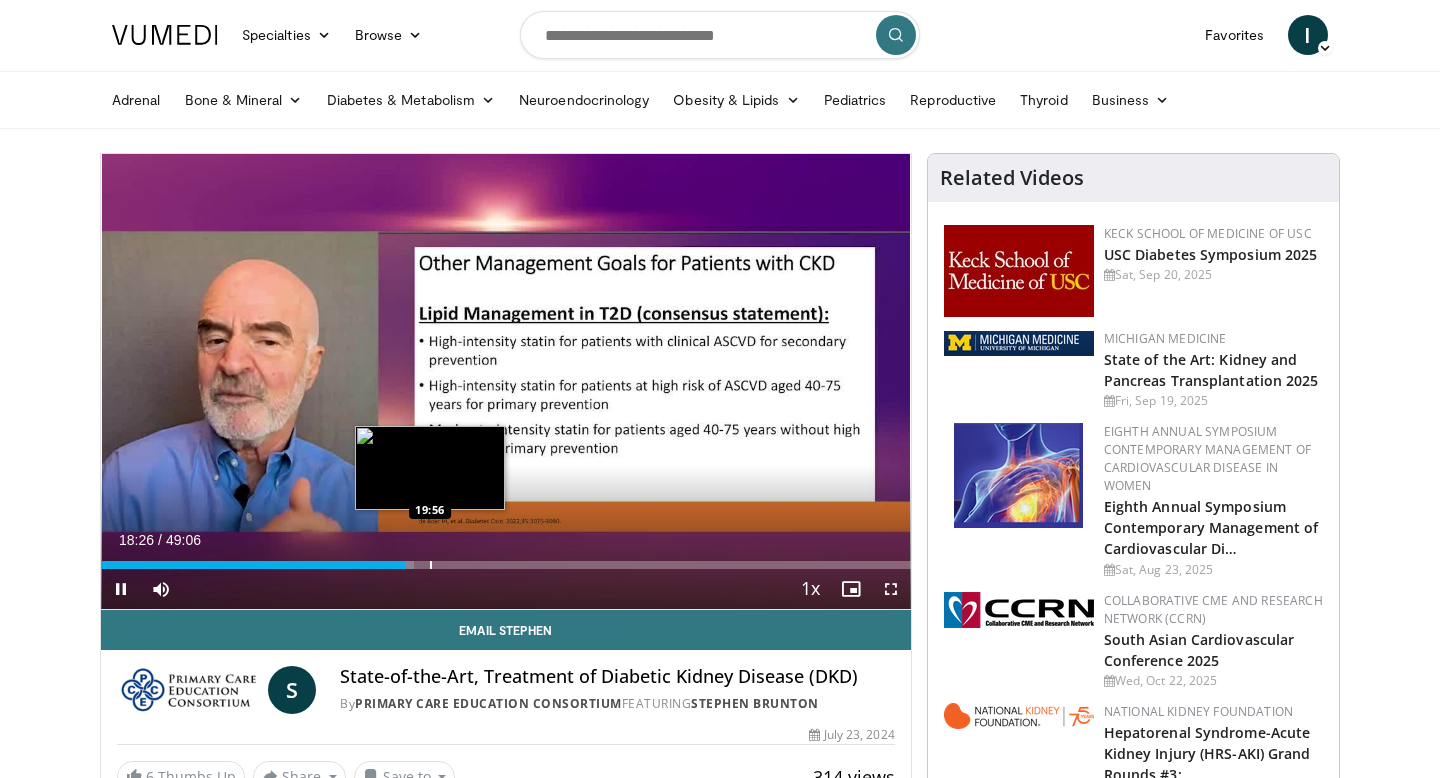 click at bounding box center [431, 565] 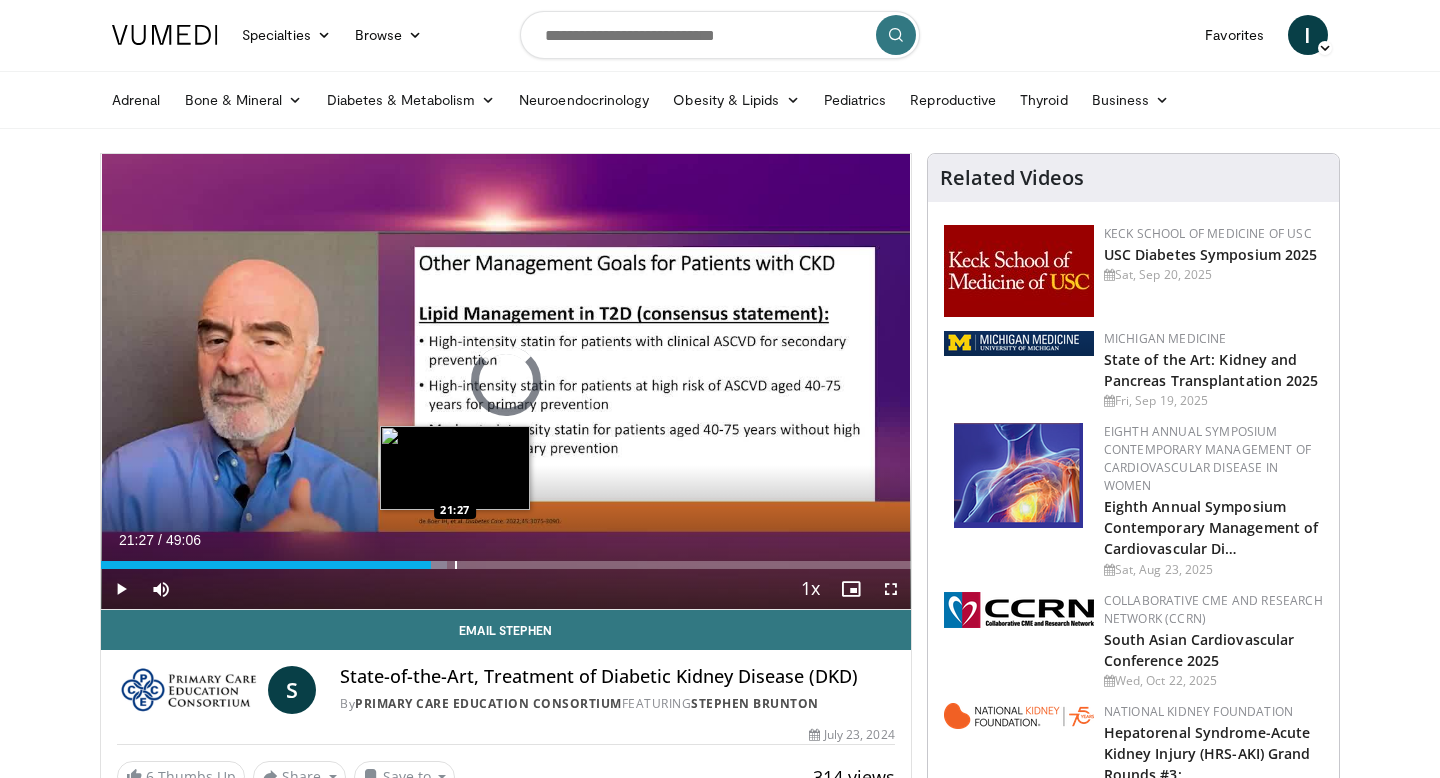 click at bounding box center [456, 565] 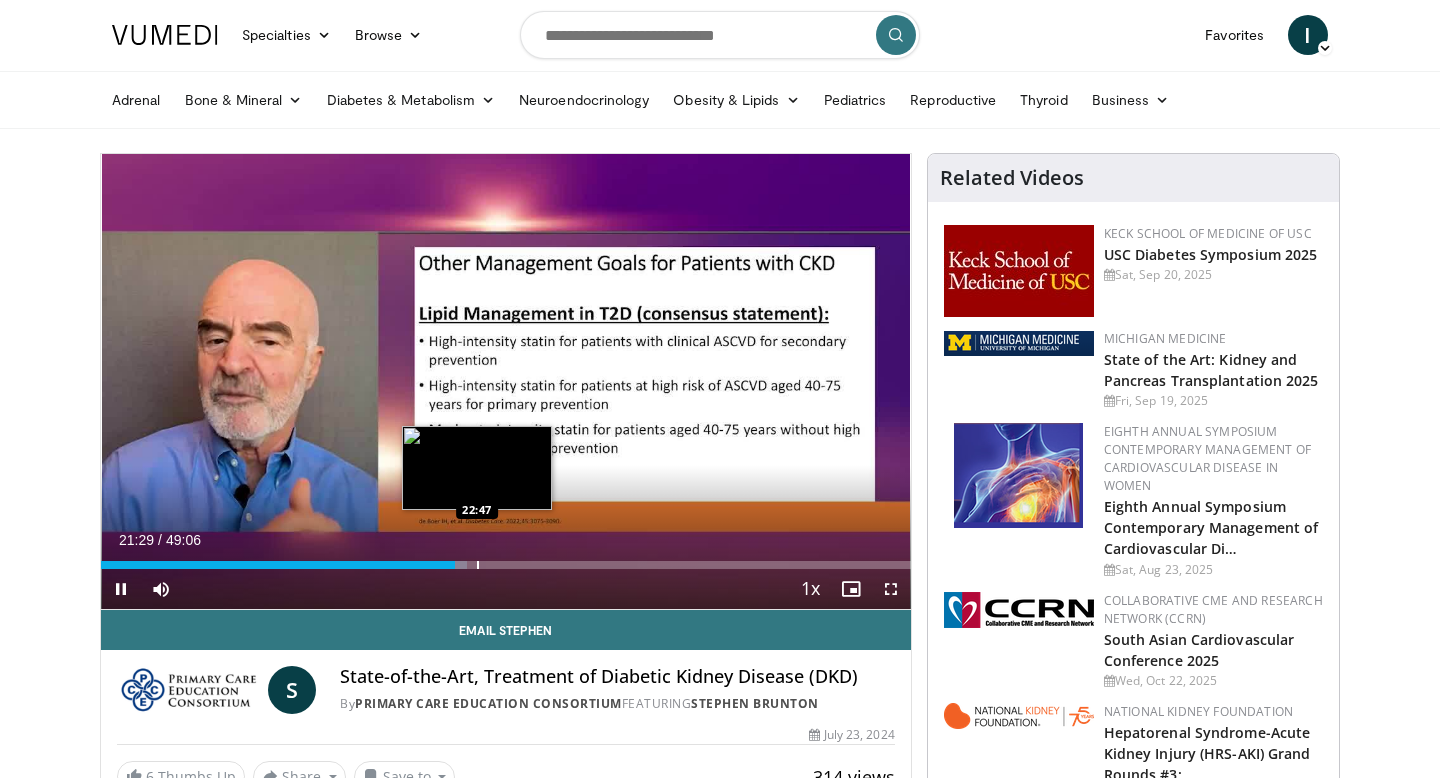 click at bounding box center (478, 565) 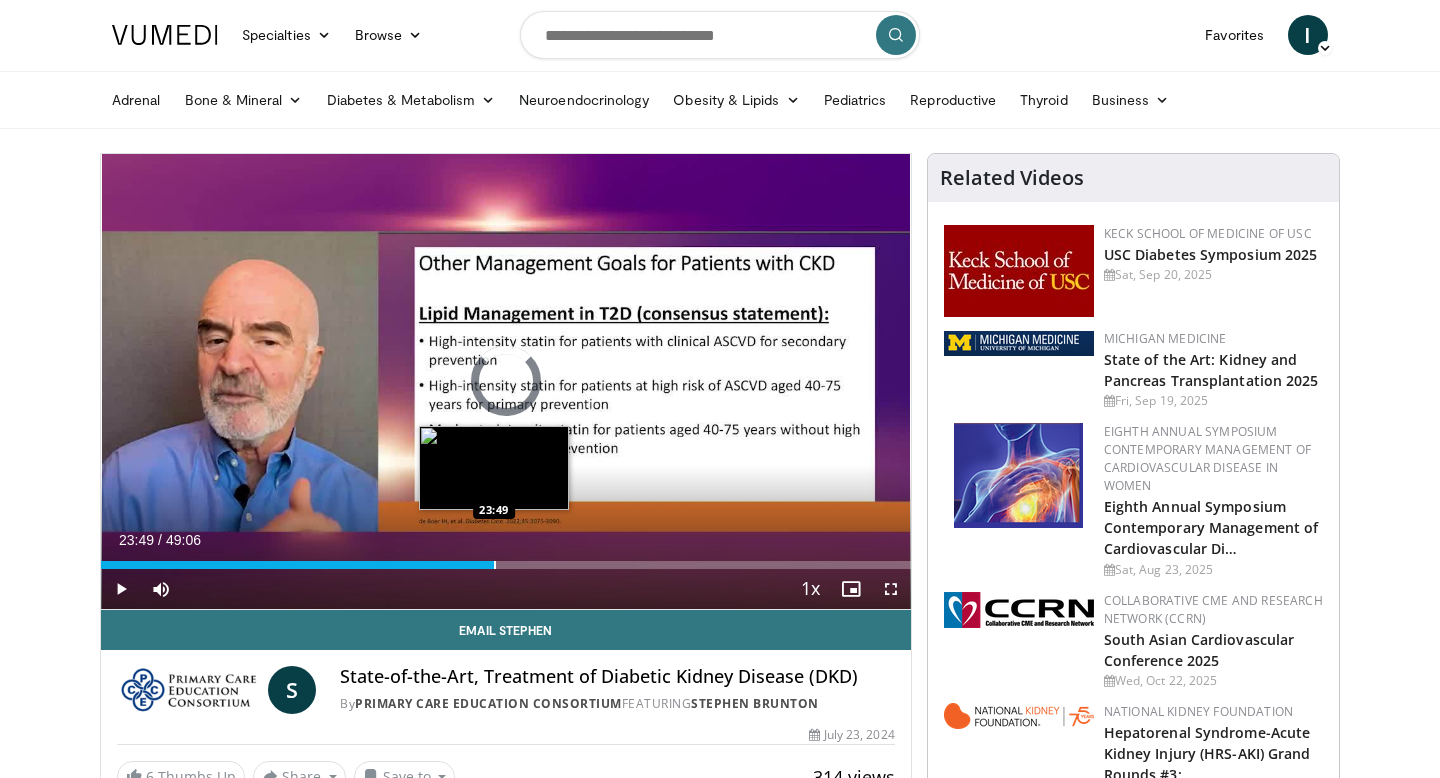click at bounding box center [495, 565] 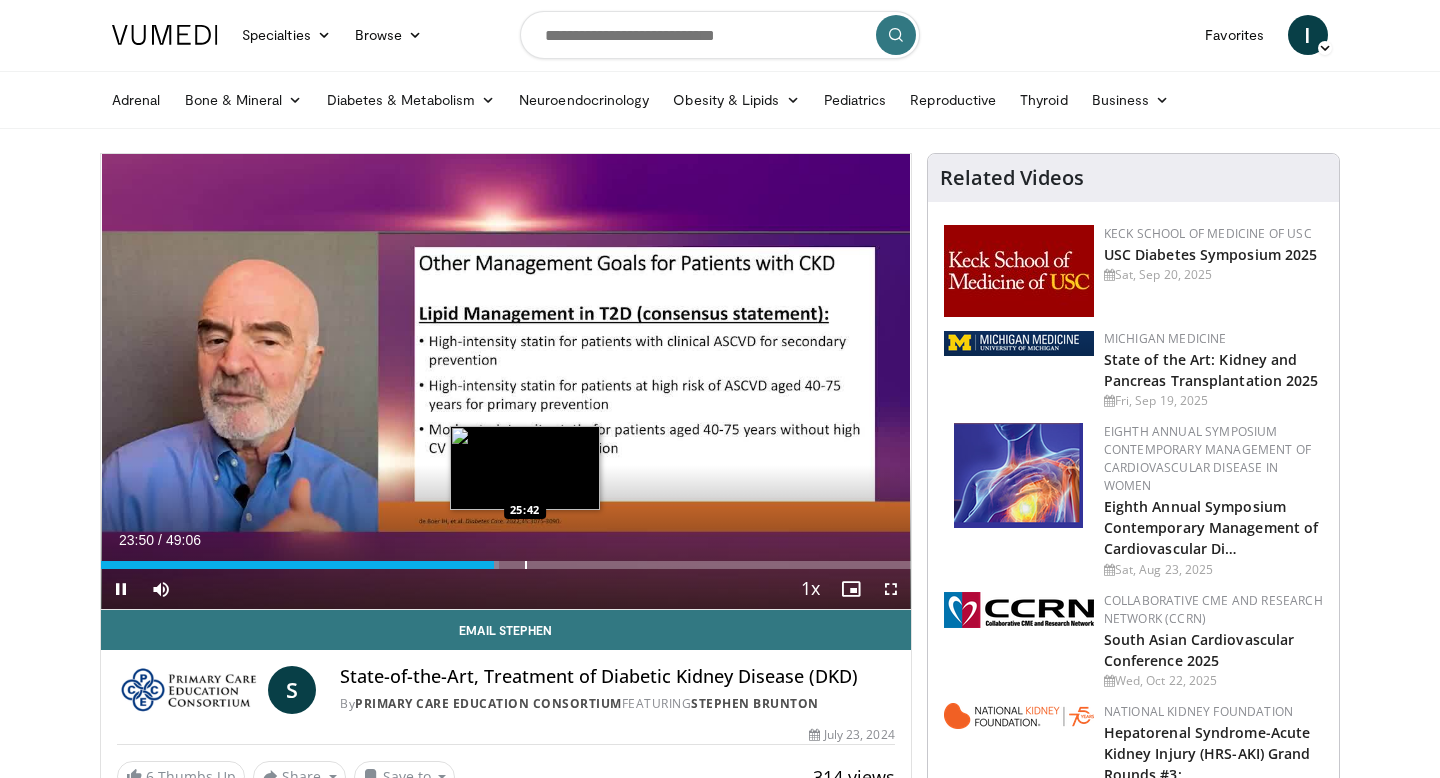 click at bounding box center [526, 565] 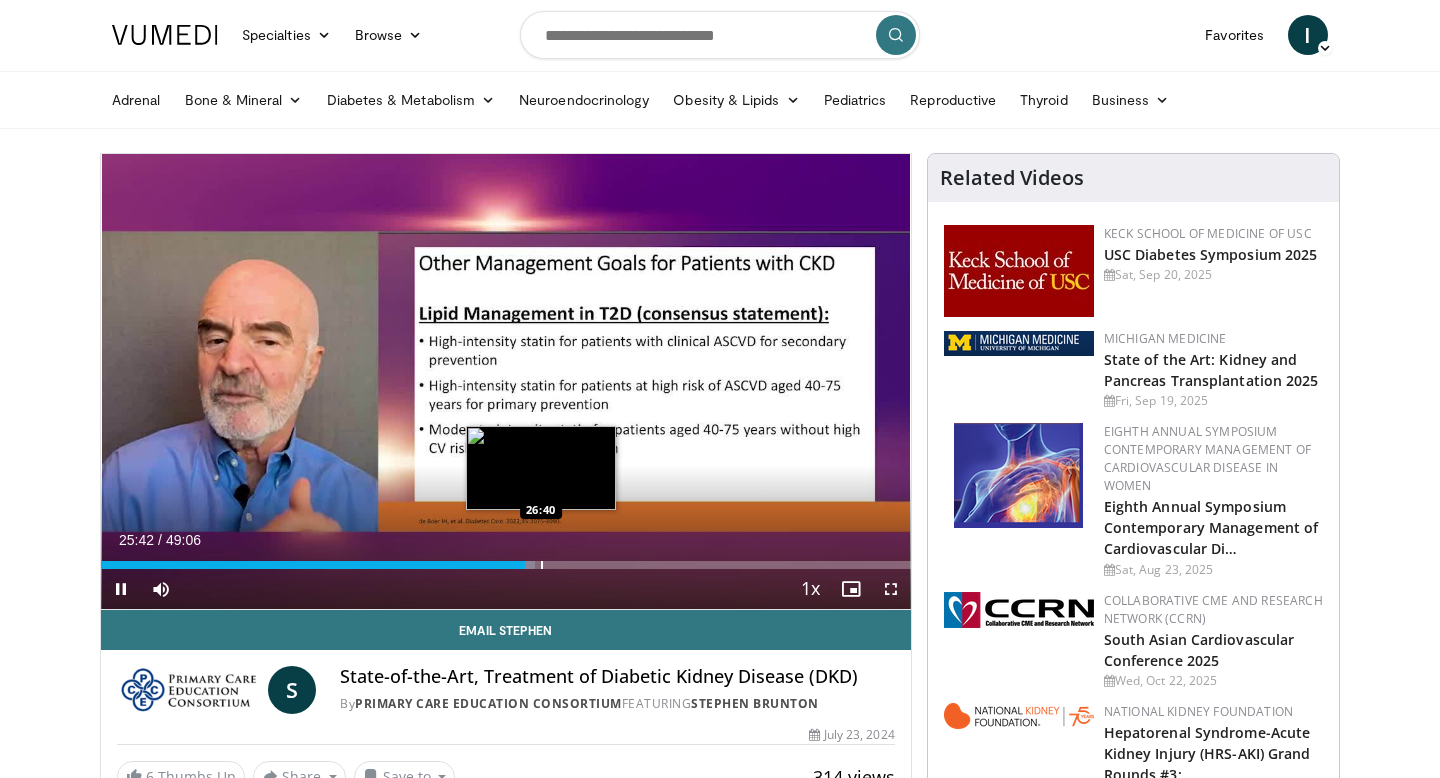 click at bounding box center [542, 565] 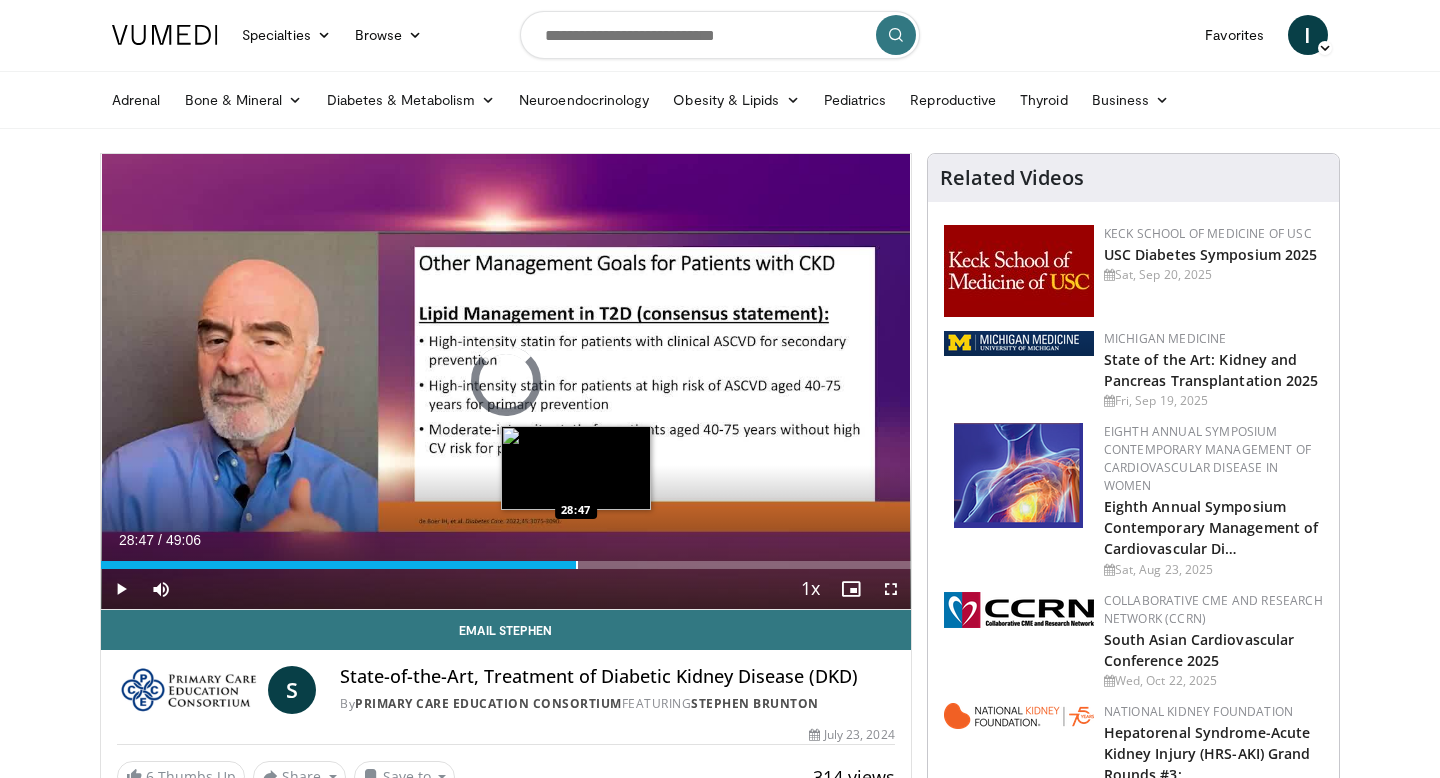 click at bounding box center (577, 565) 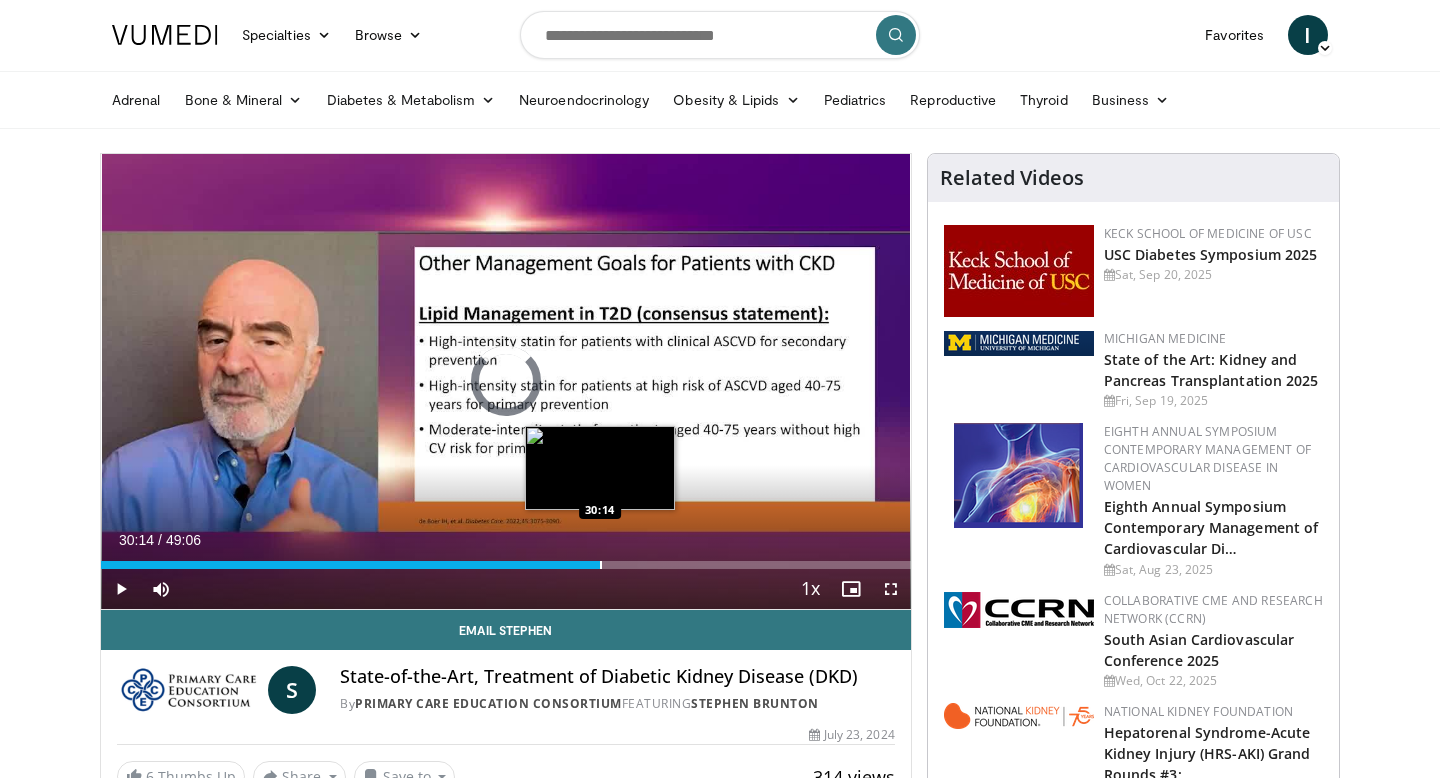 click at bounding box center (601, 565) 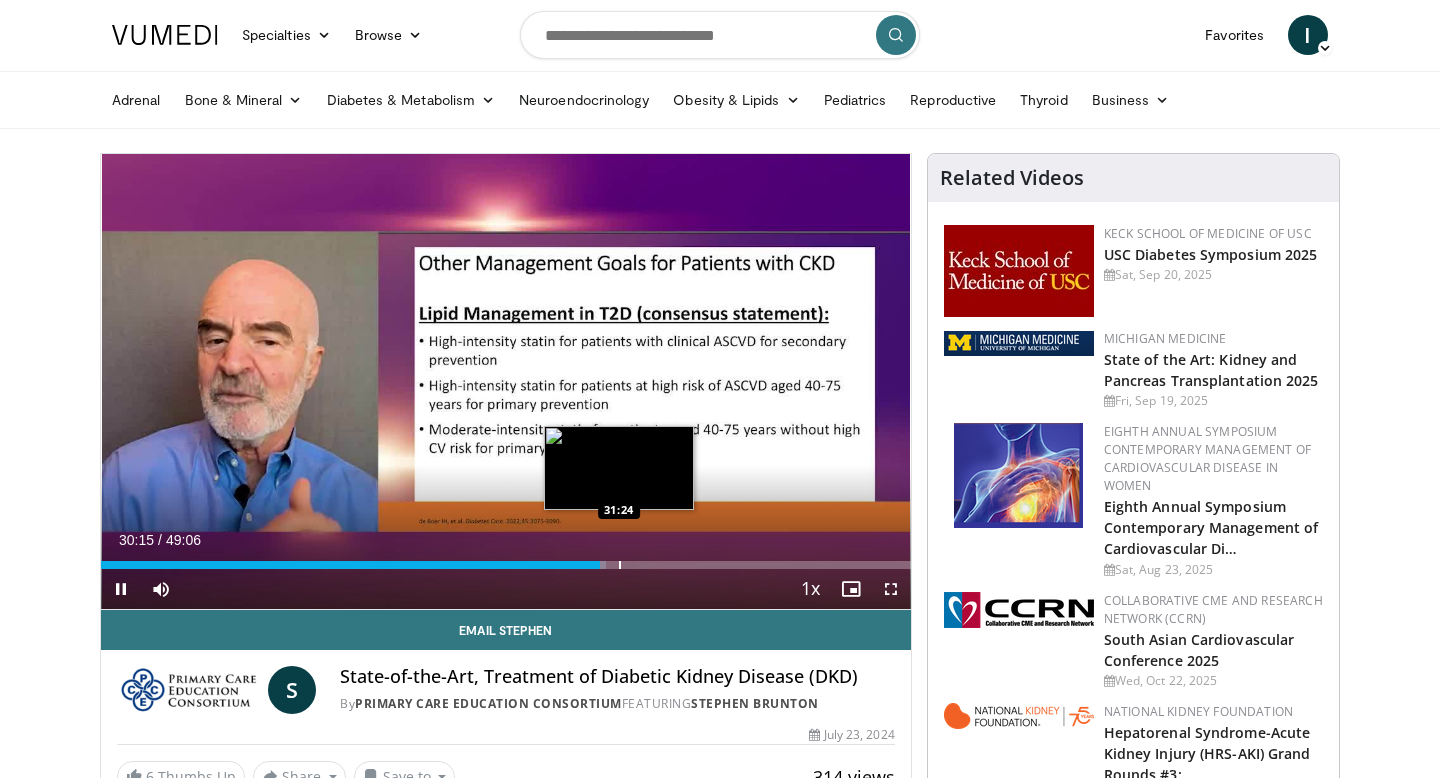 click at bounding box center (620, 565) 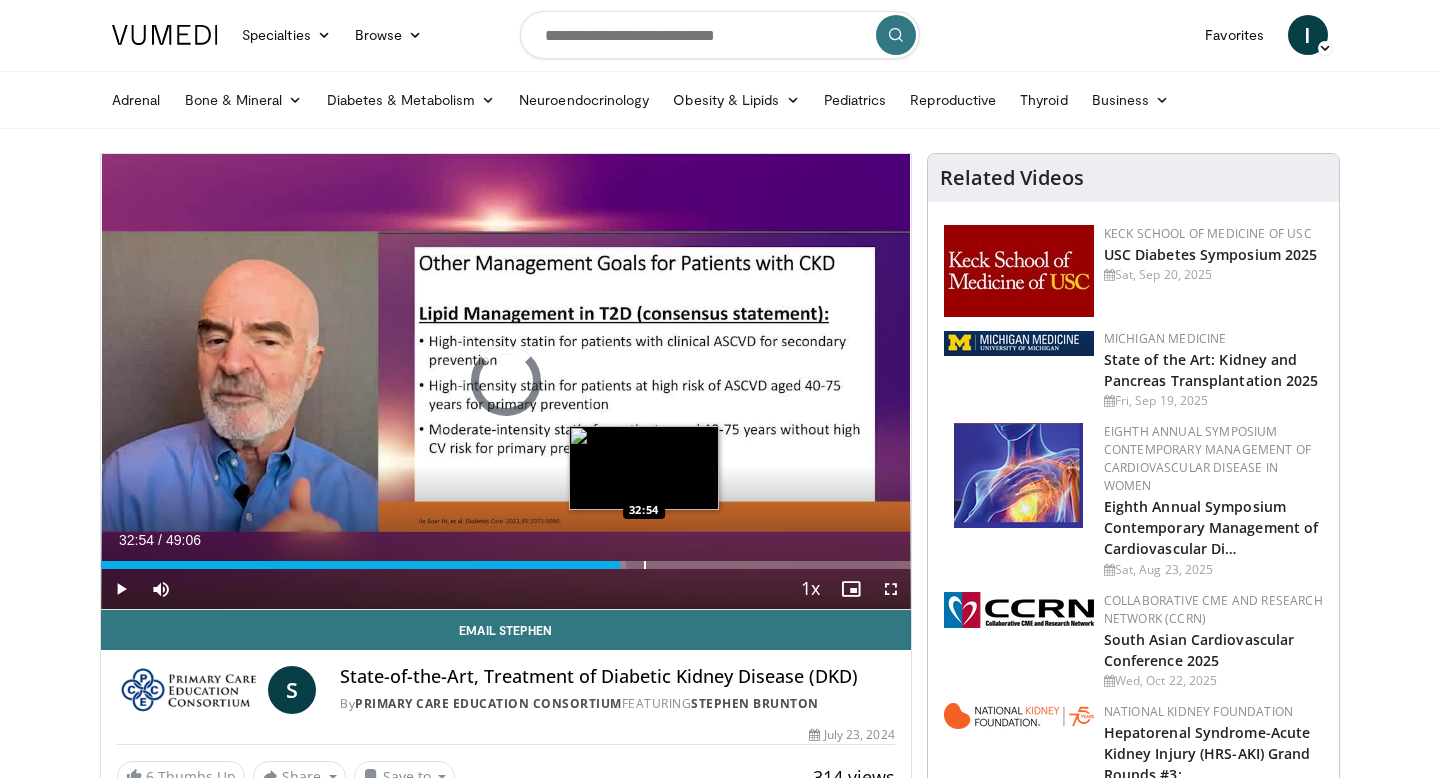 click at bounding box center (645, 565) 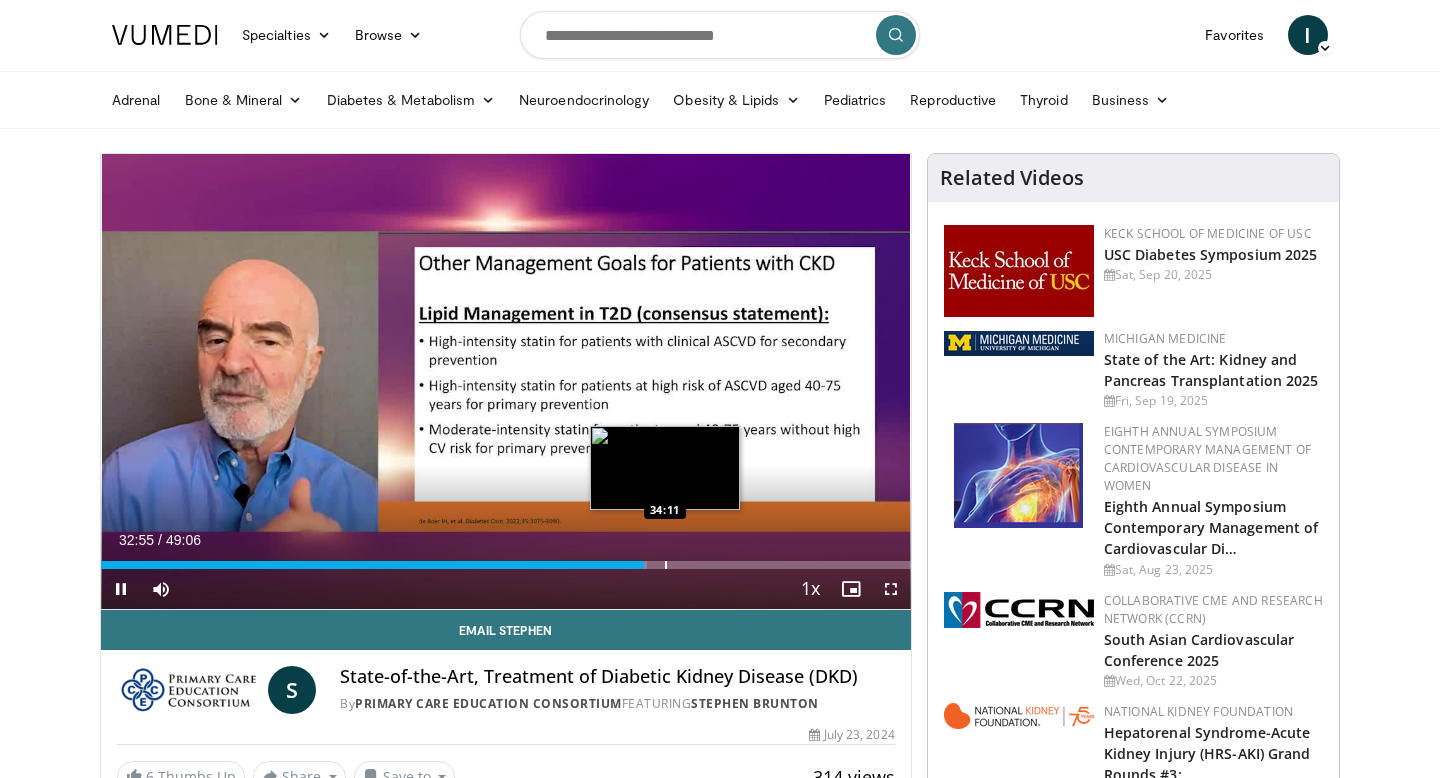 click at bounding box center [666, 565] 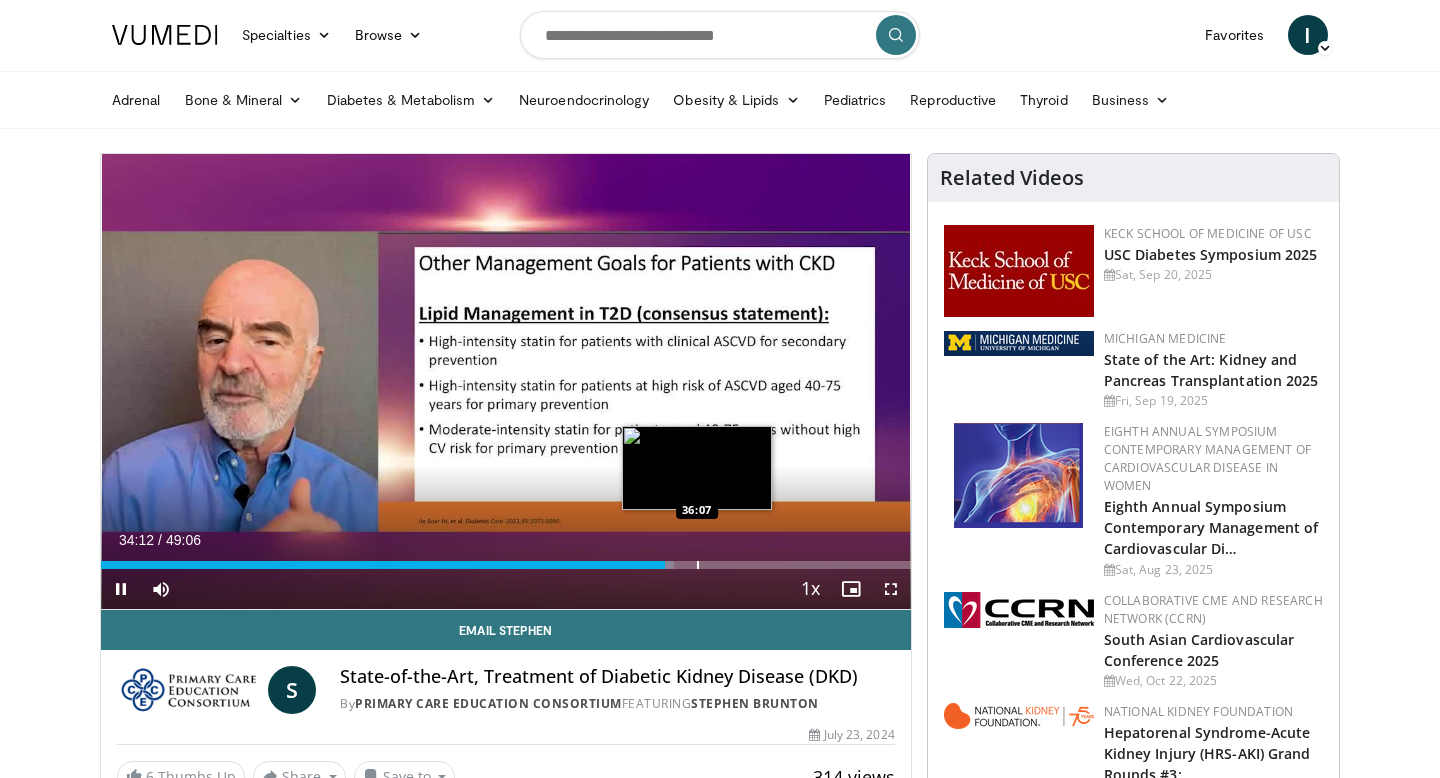 click at bounding box center [698, 565] 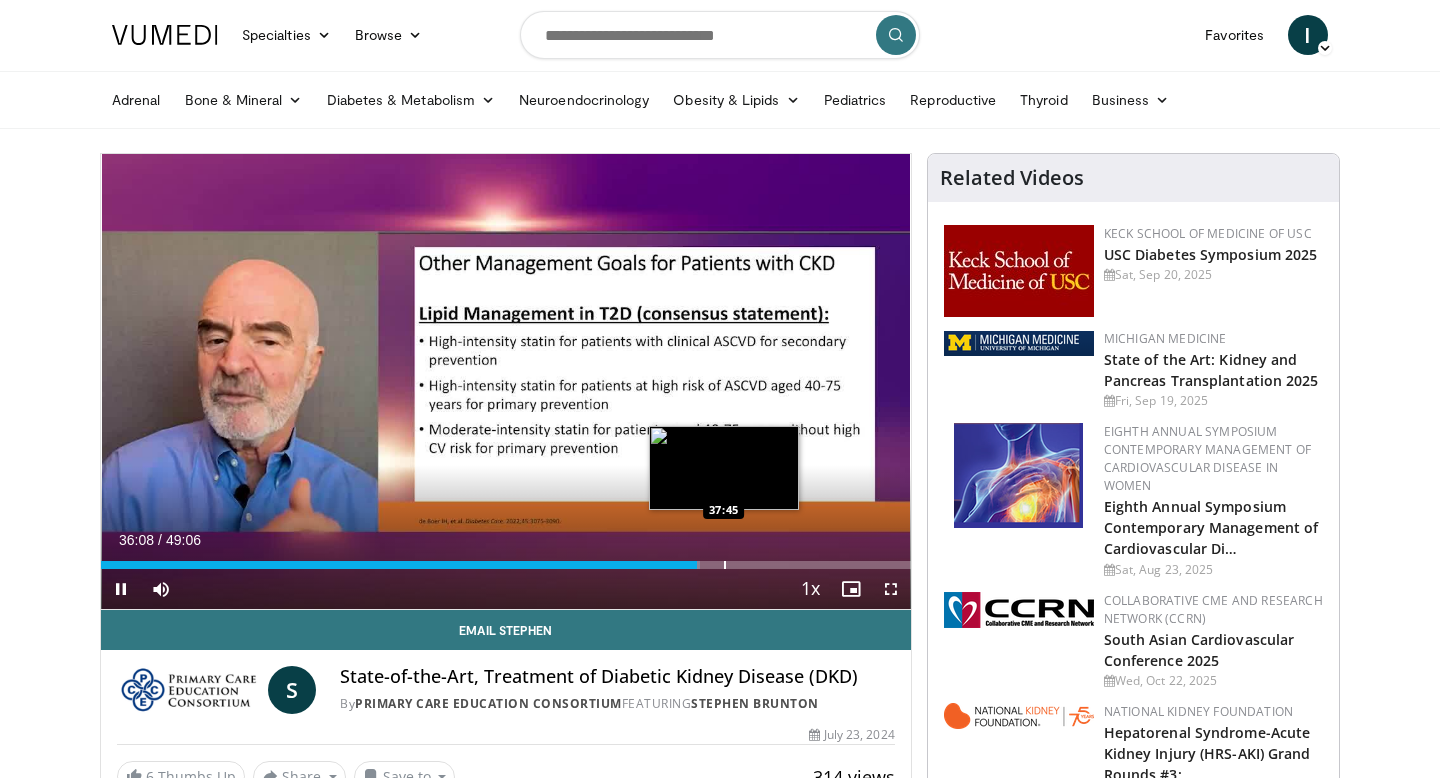 click at bounding box center [725, 565] 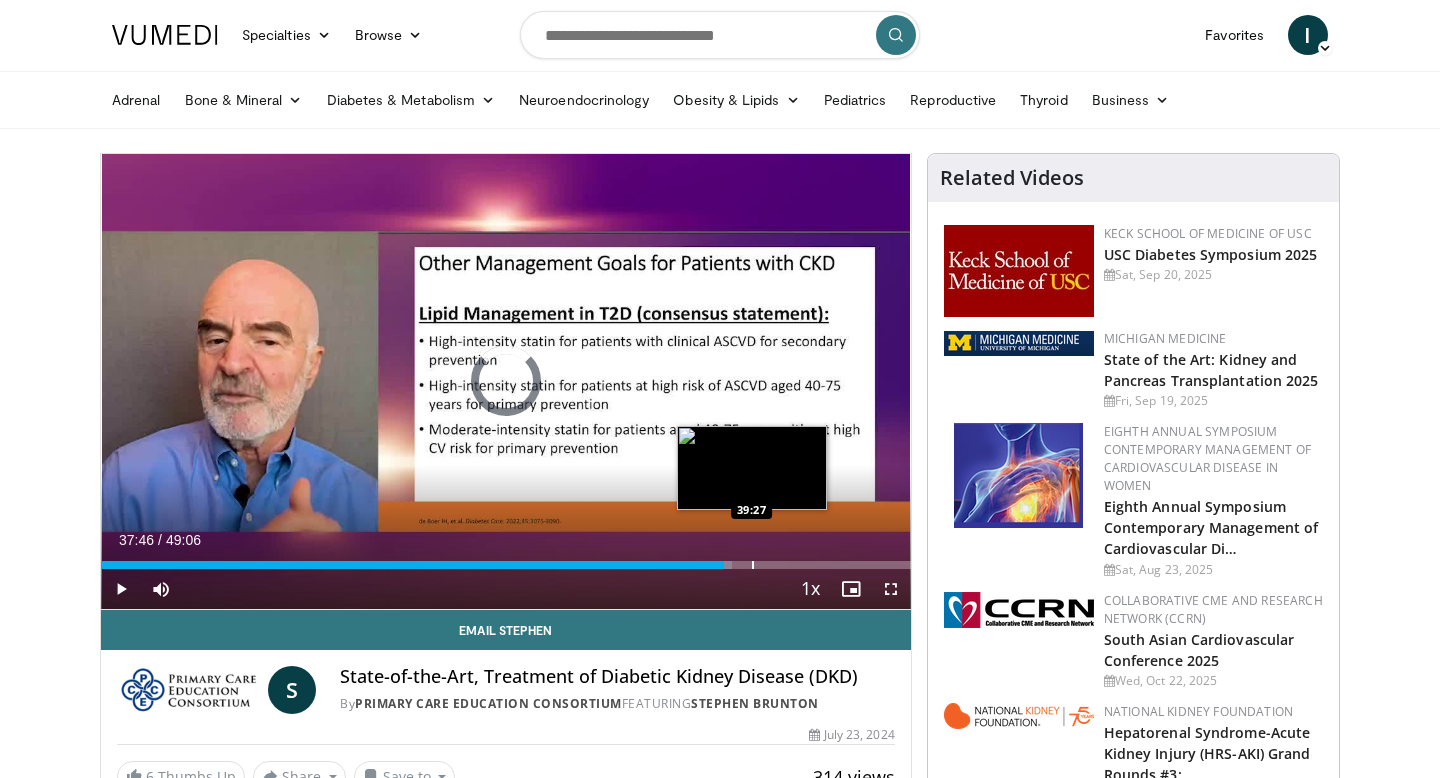 click at bounding box center (753, 565) 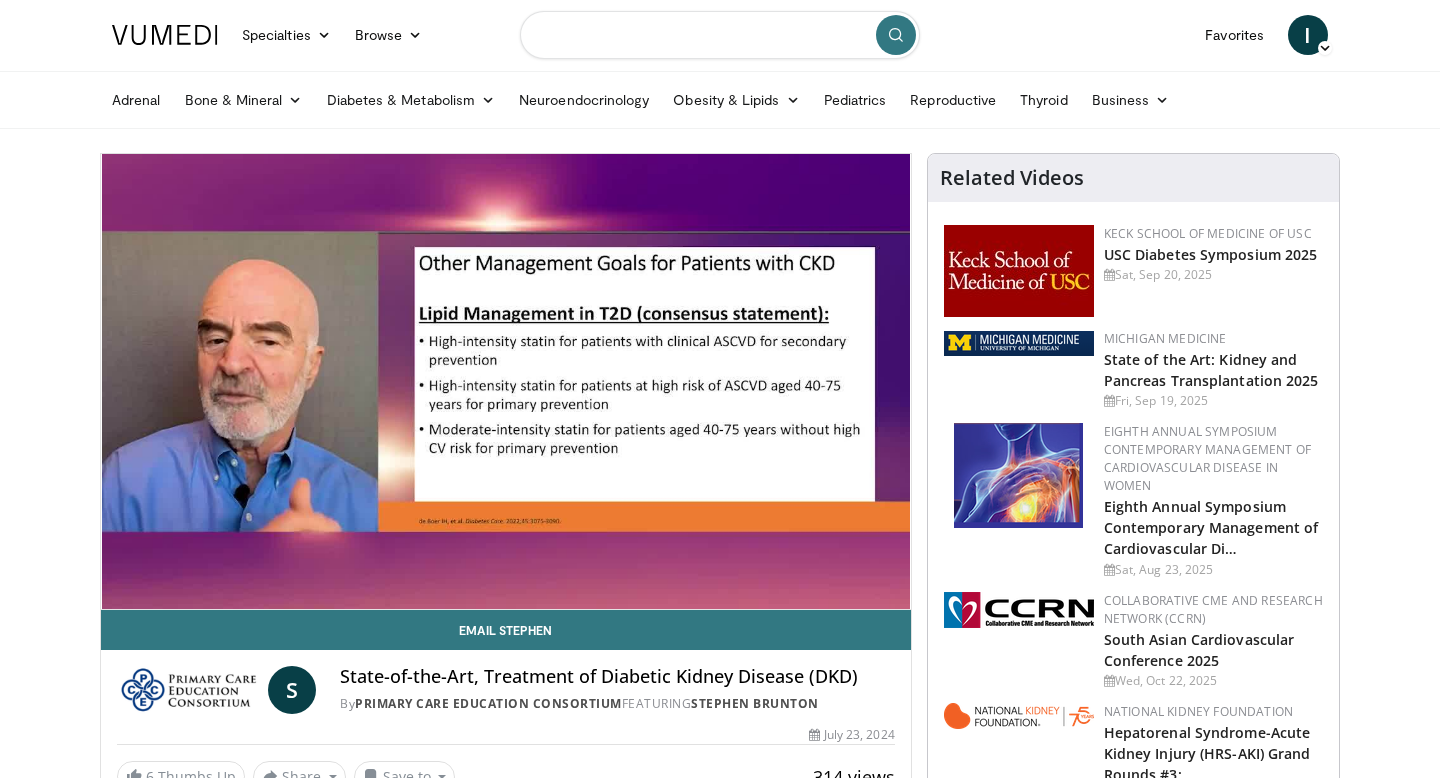 click at bounding box center (720, 35) 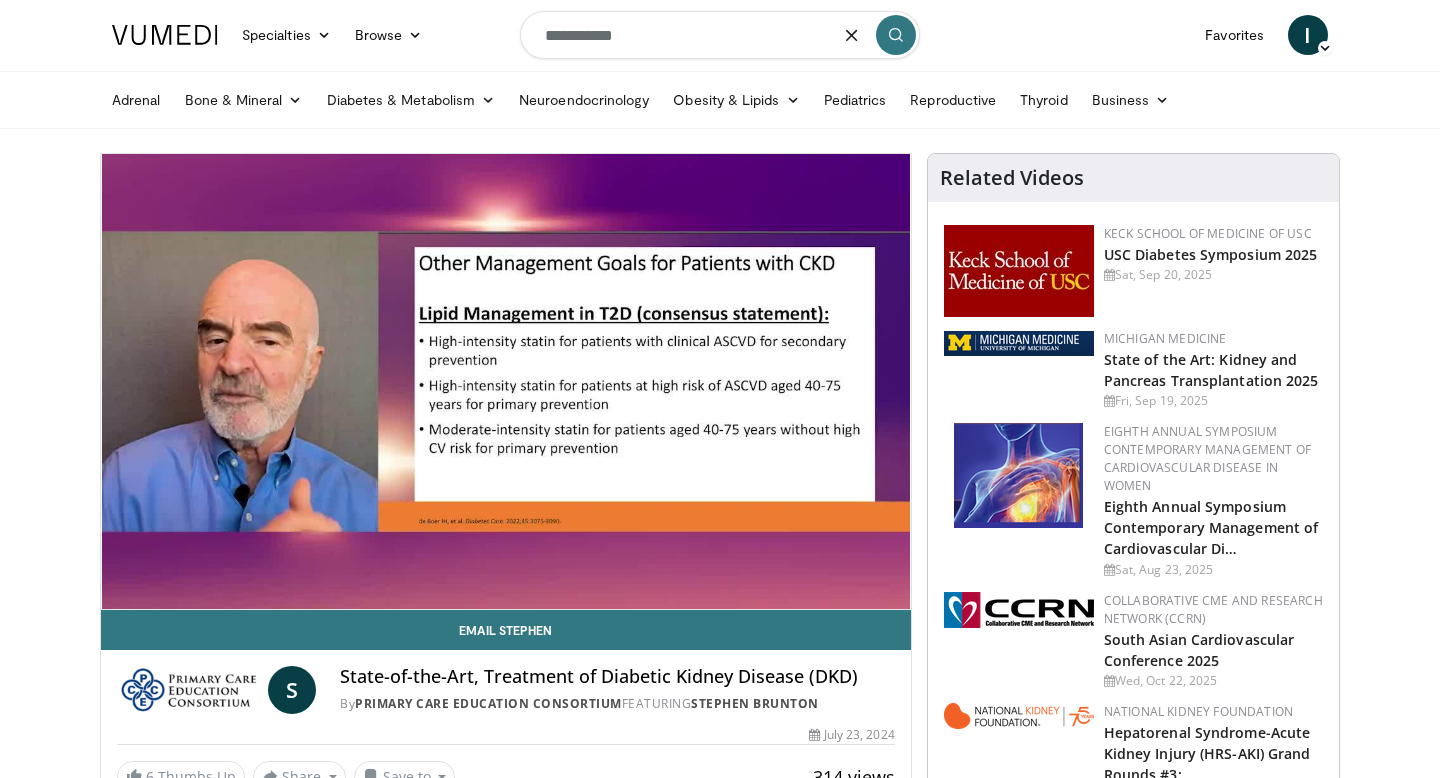 type on "**********" 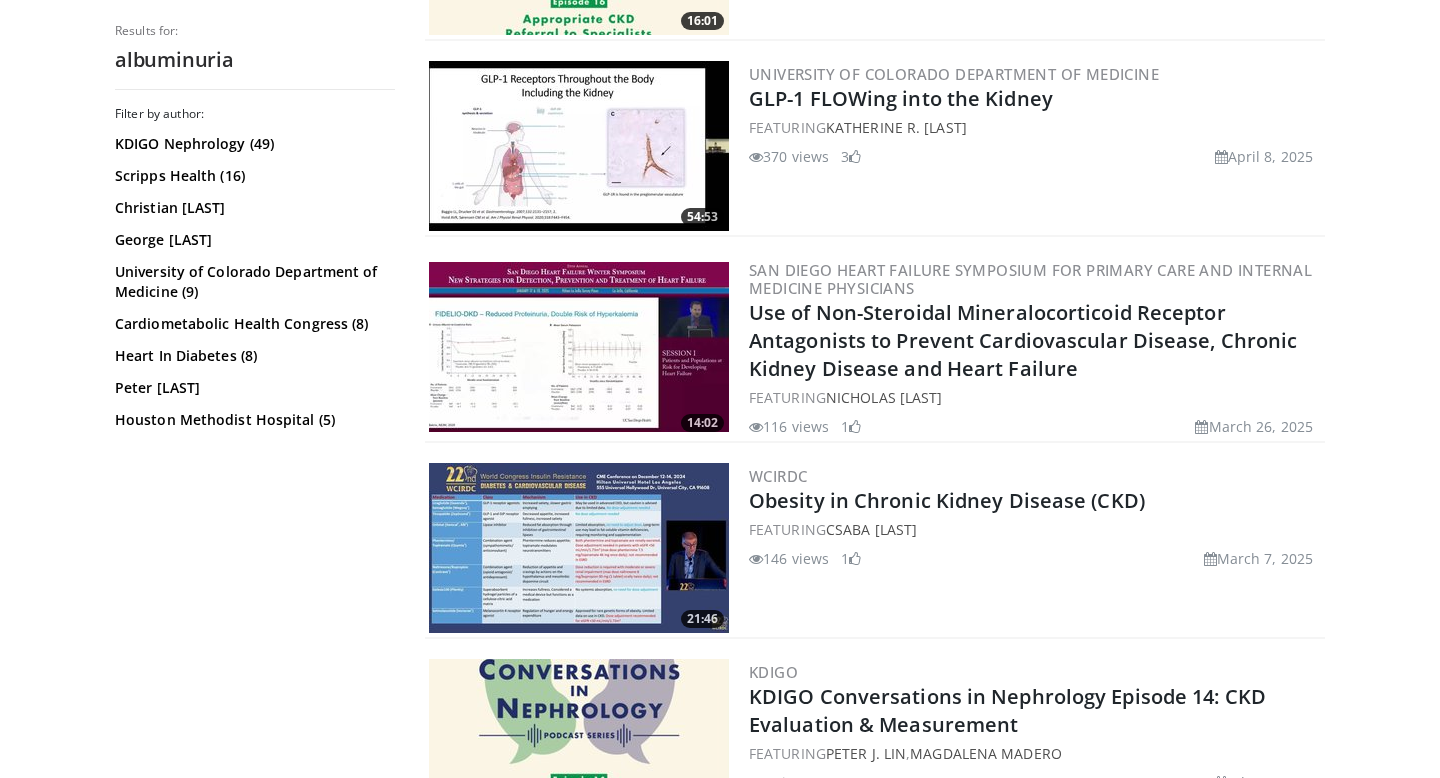 scroll, scrollTop: 1579, scrollLeft: 0, axis: vertical 